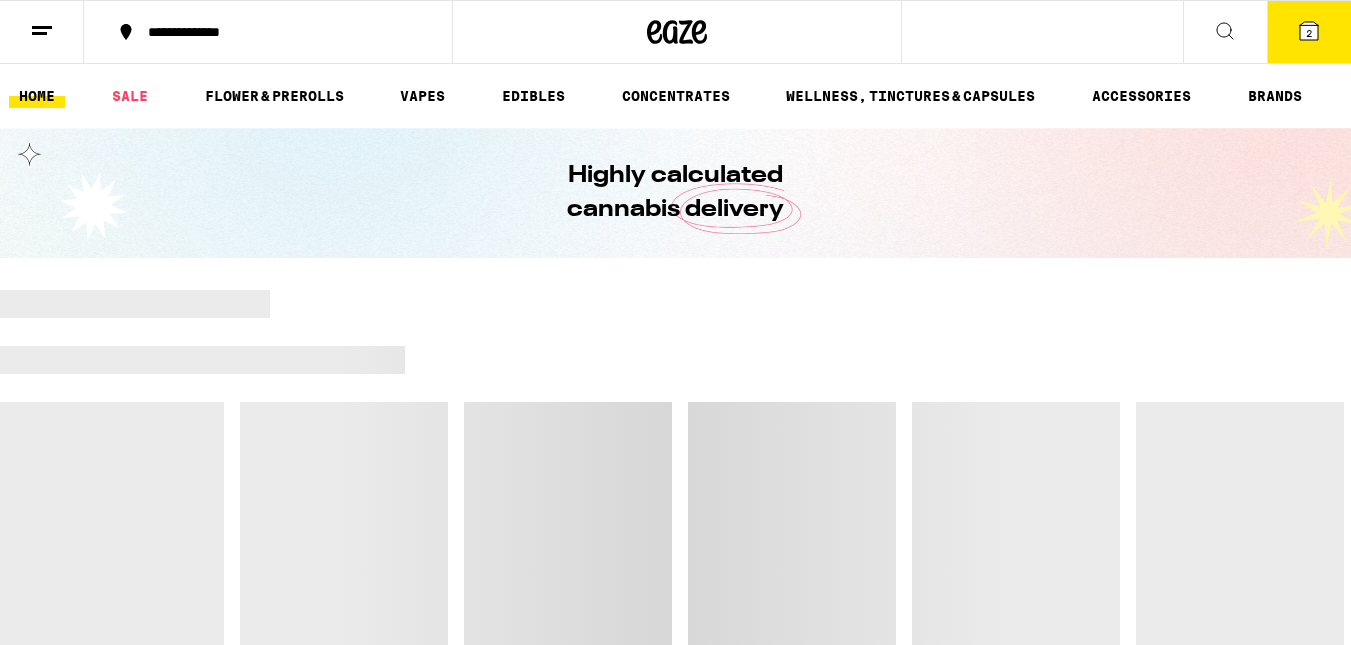 scroll, scrollTop: 0, scrollLeft: 0, axis: both 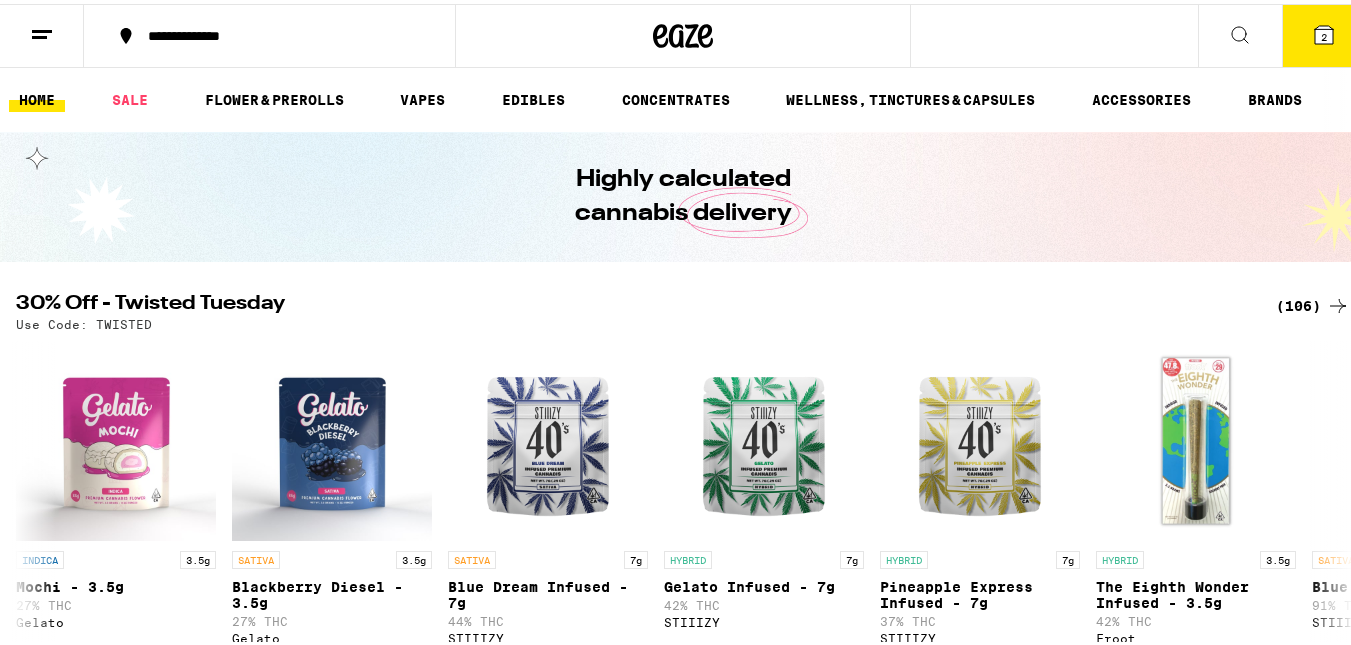 click on "2" at bounding box center [1324, 33] 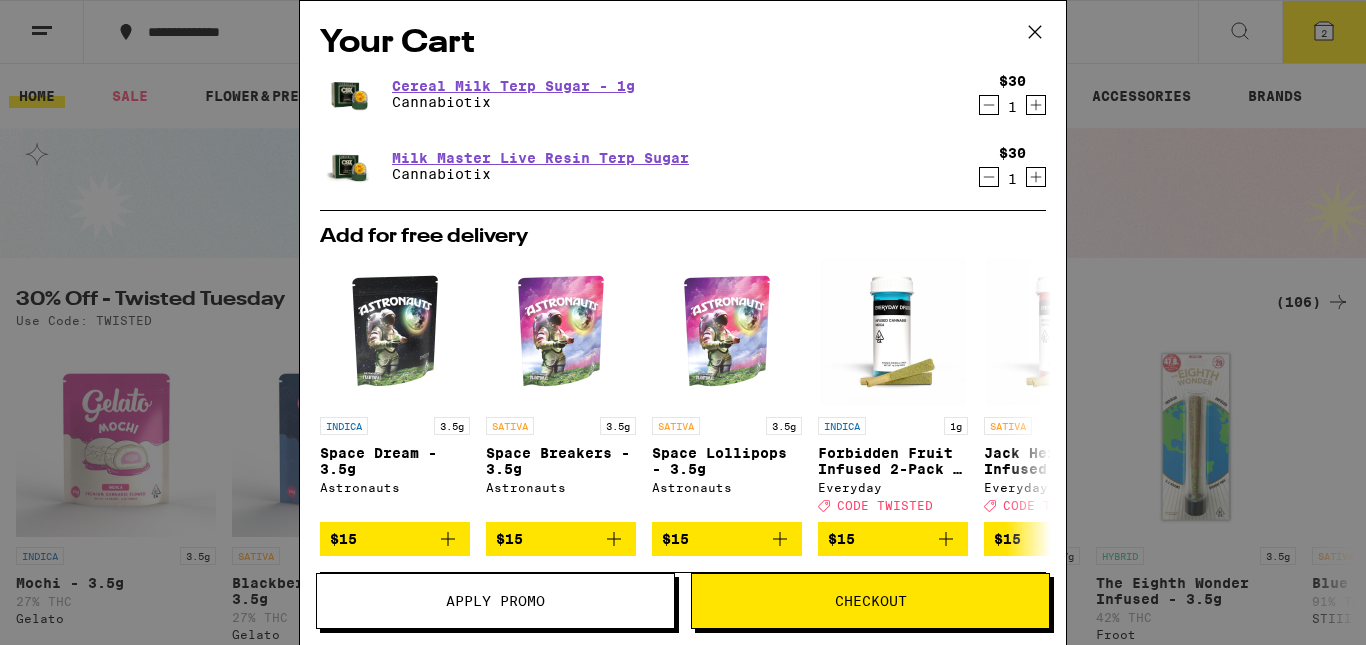 click 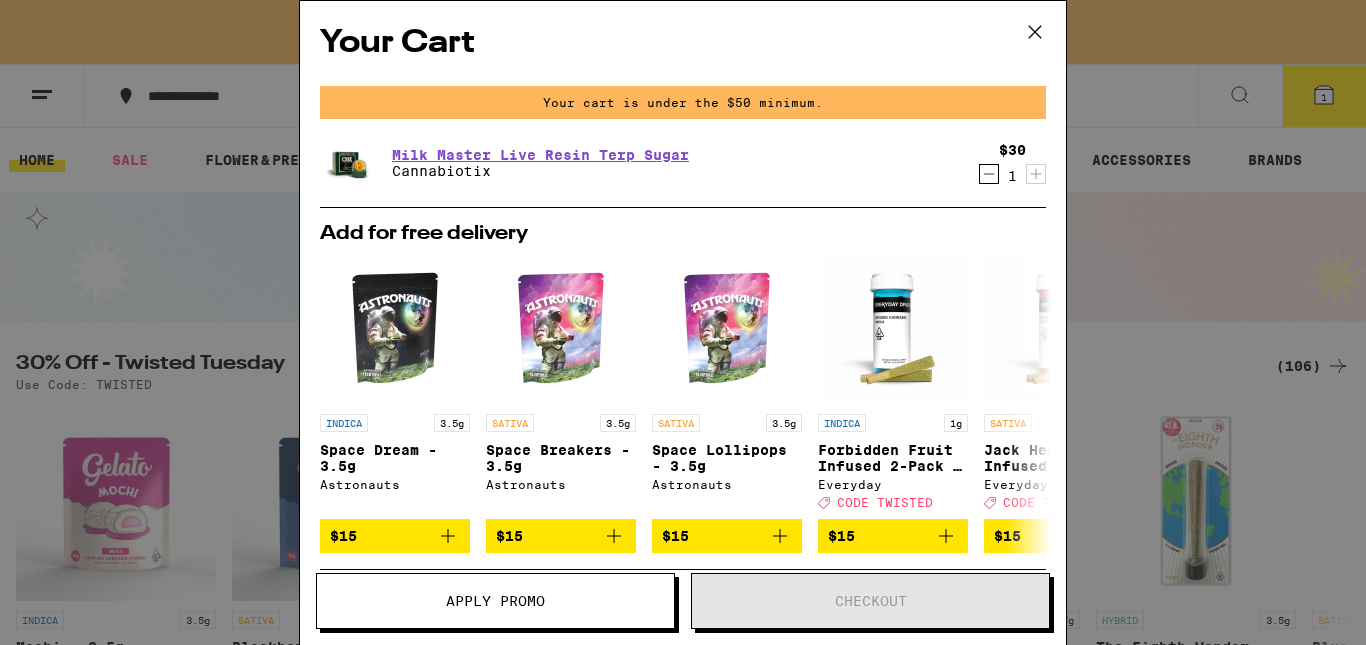 scroll, scrollTop: 0, scrollLeft: 0, axis: both 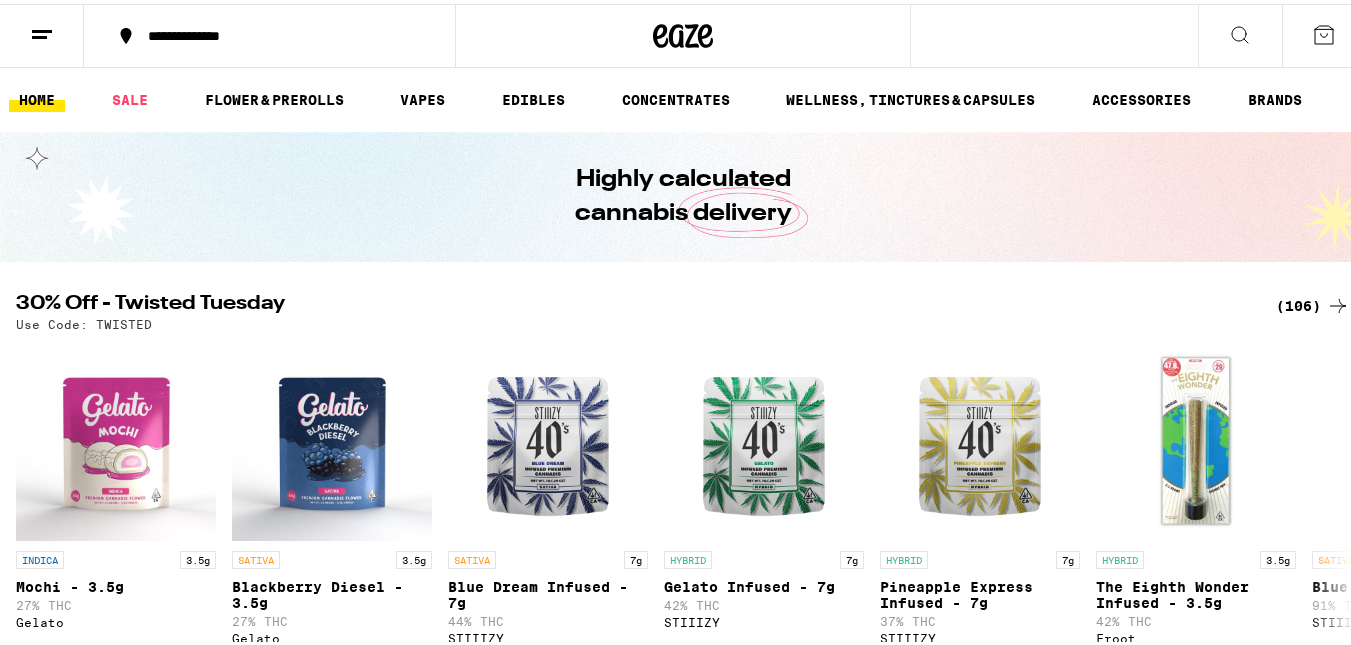 click on "(106)" at bounding box center [1313, 302] 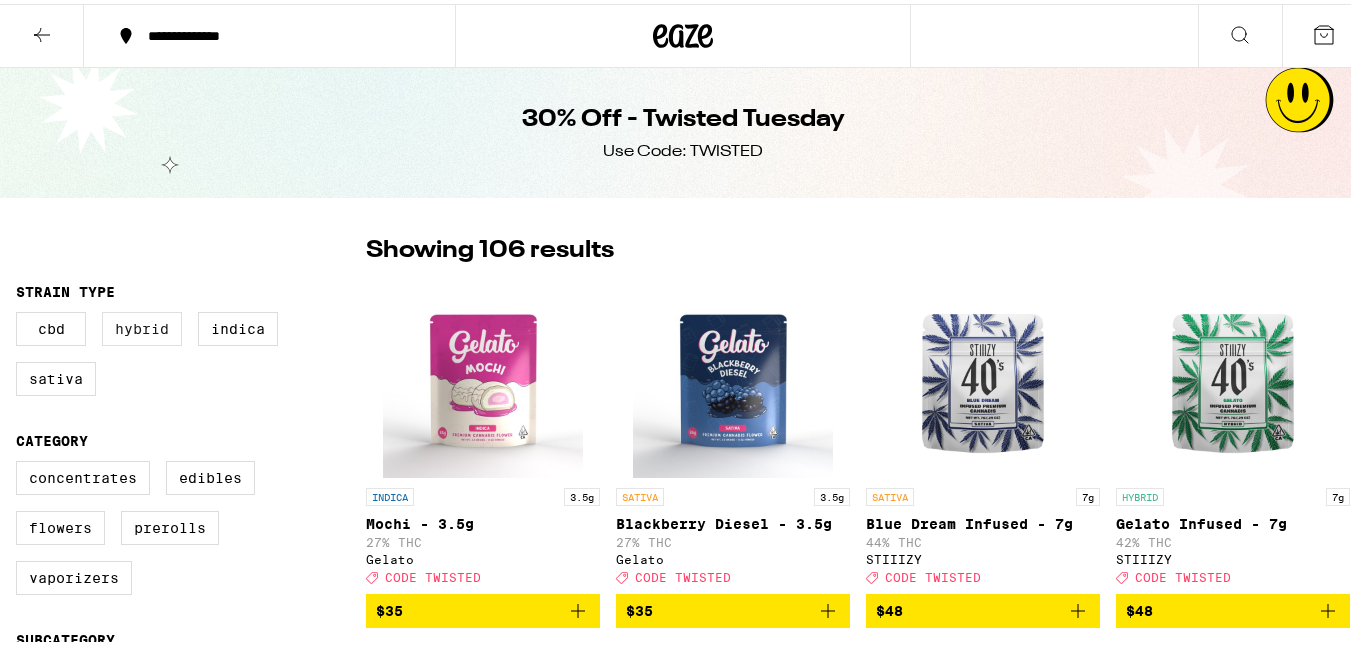 click on "Hybrid" at bounding box center (142, 325) 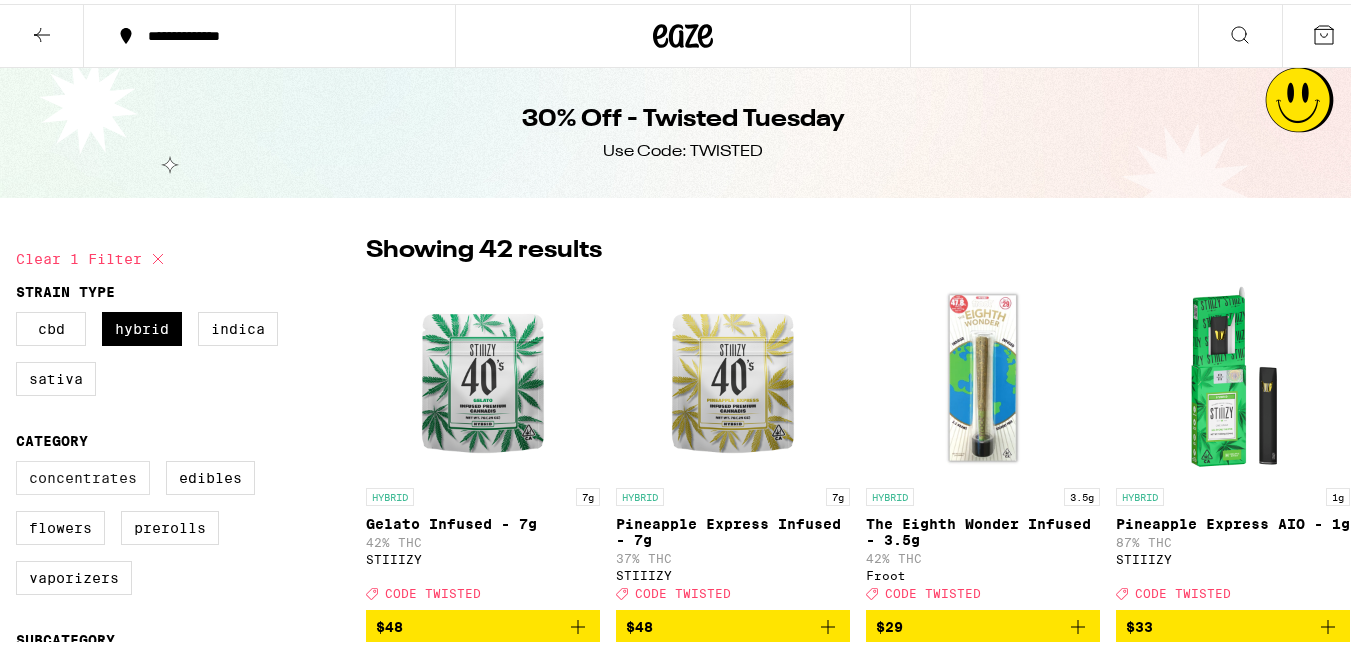 click on "Concentrates" at bounding box center (83, 474) 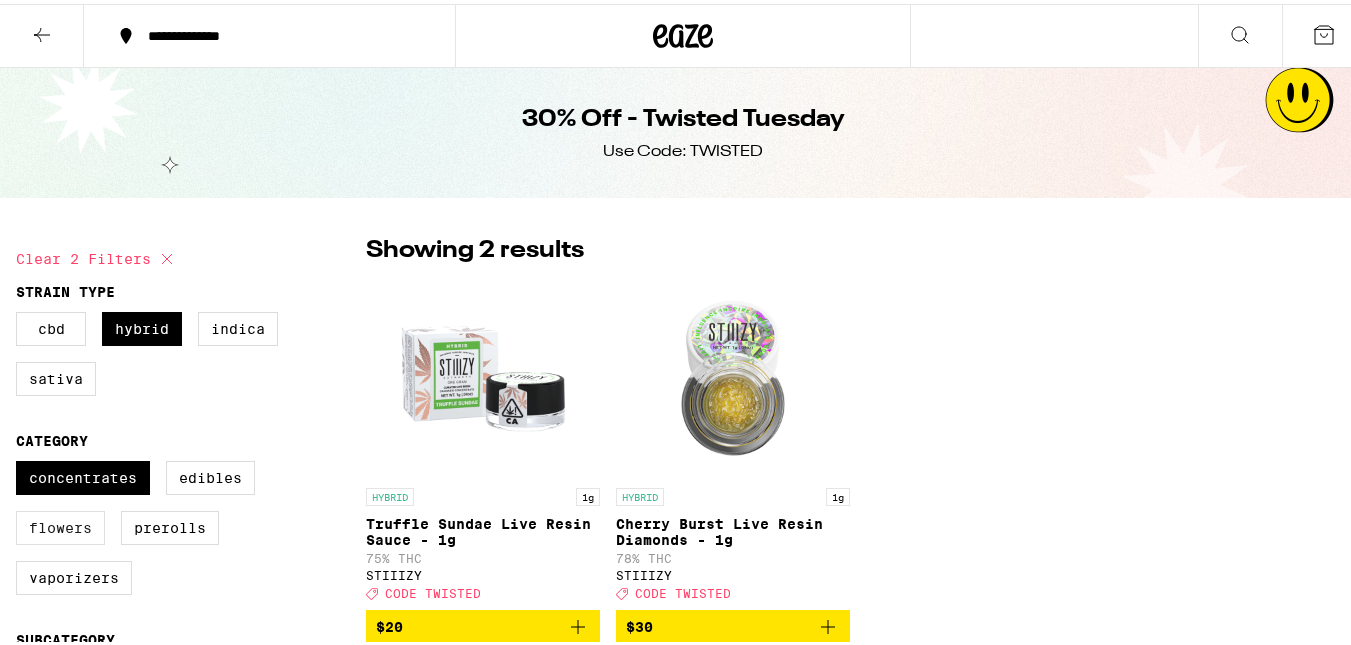 click on "Flowers" at bounding box center [60, 524] 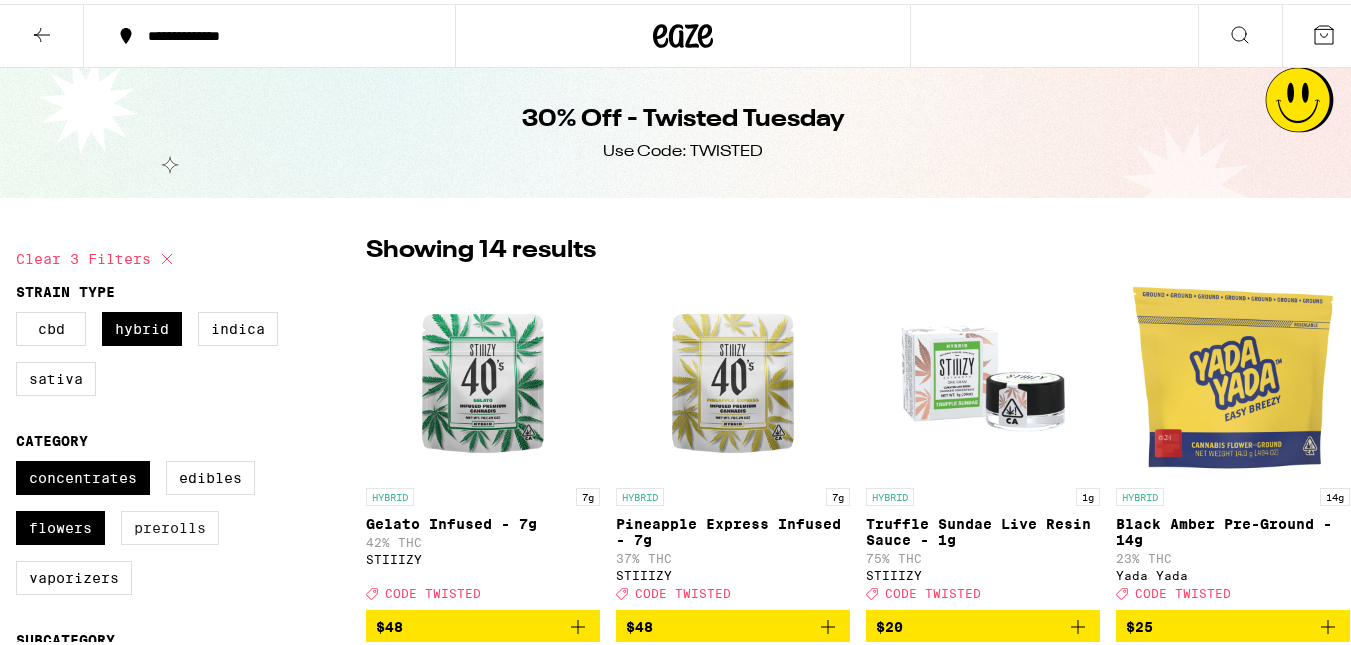 click on "Prerolls" at bounding box center (170, 524) 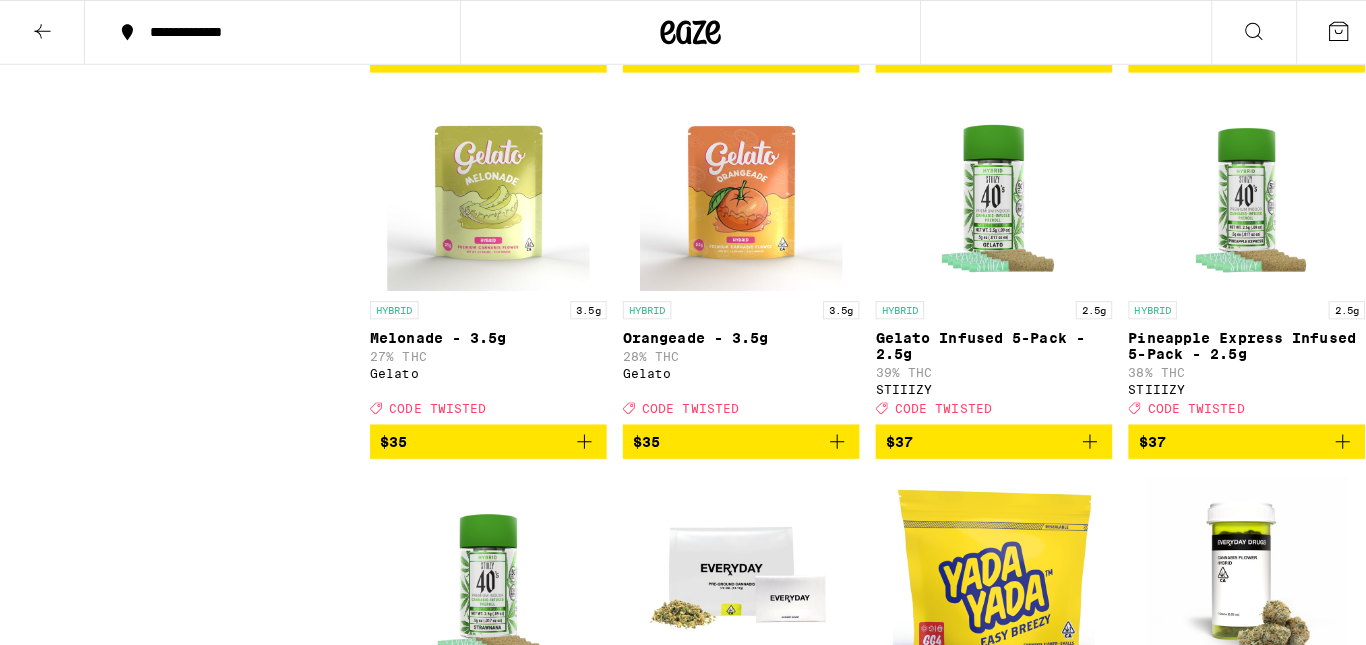 scroll, scrollTop: 667, scrollLeft: 0, axis: vertical 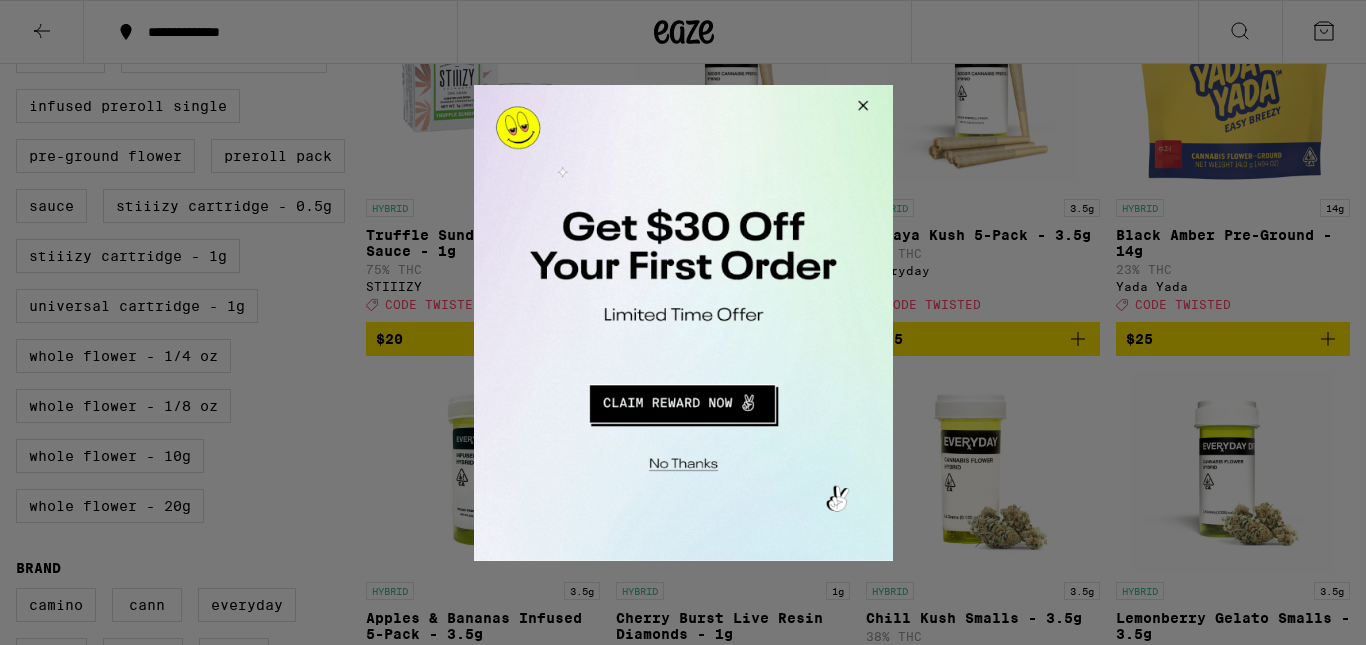 checkbox on "false" 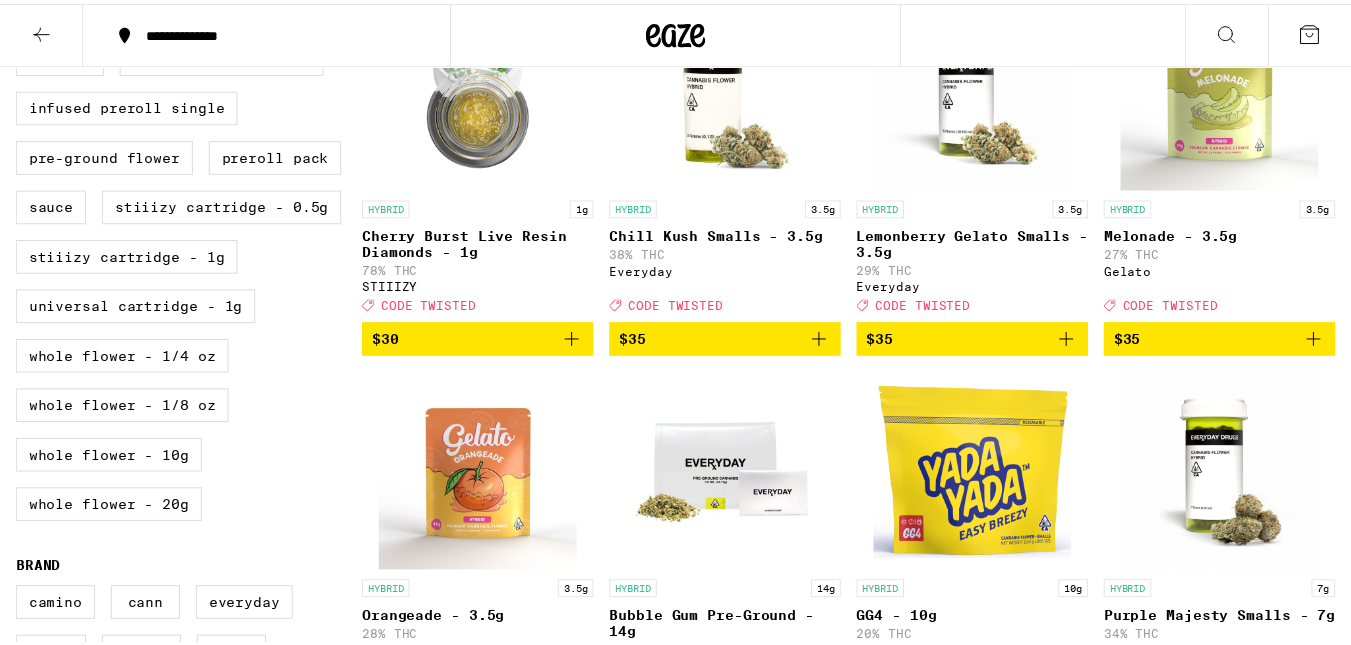 scroll, scrollTop: 0, scrollLeft: 0, axis: both 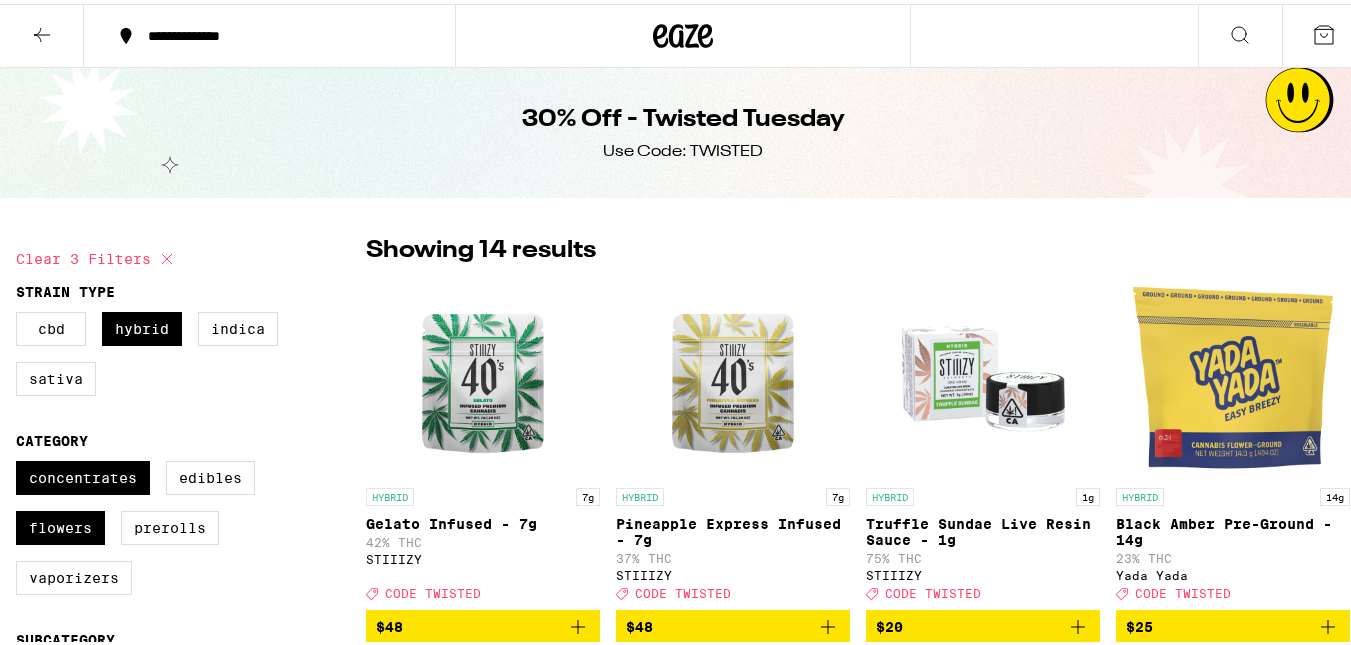 checkbox on "false" 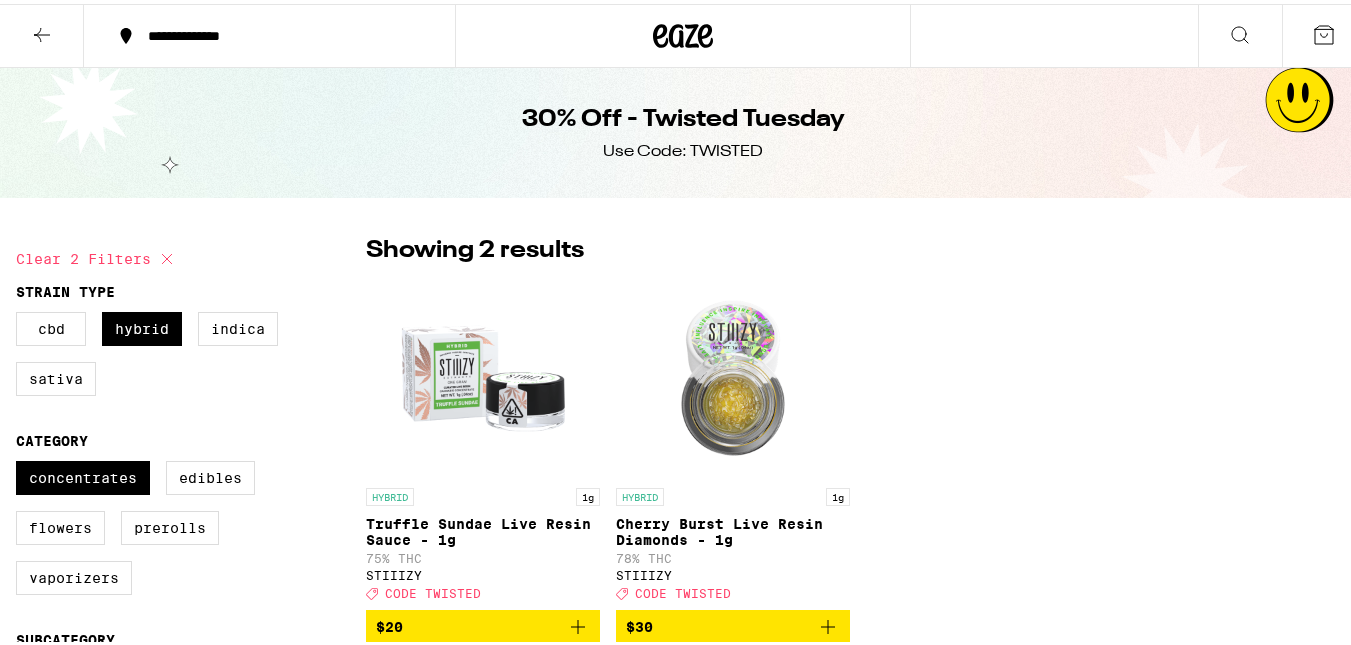 checkbox on "false" 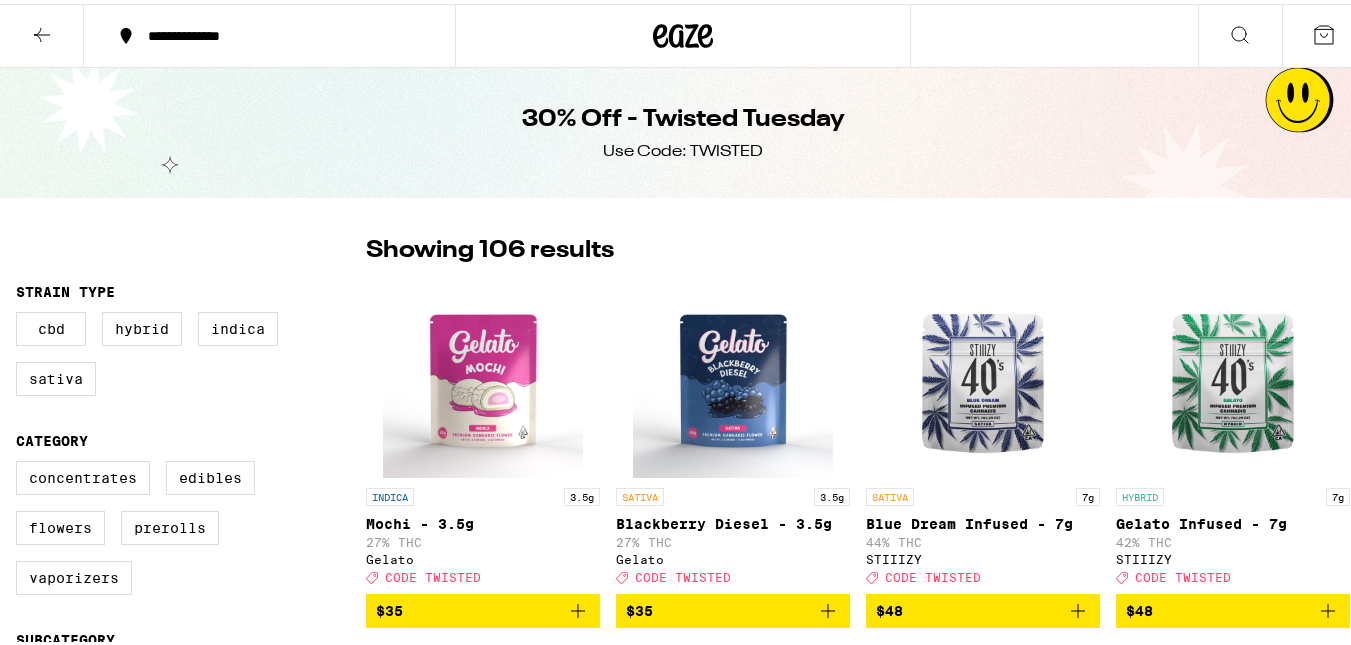 checkbox on "false" 